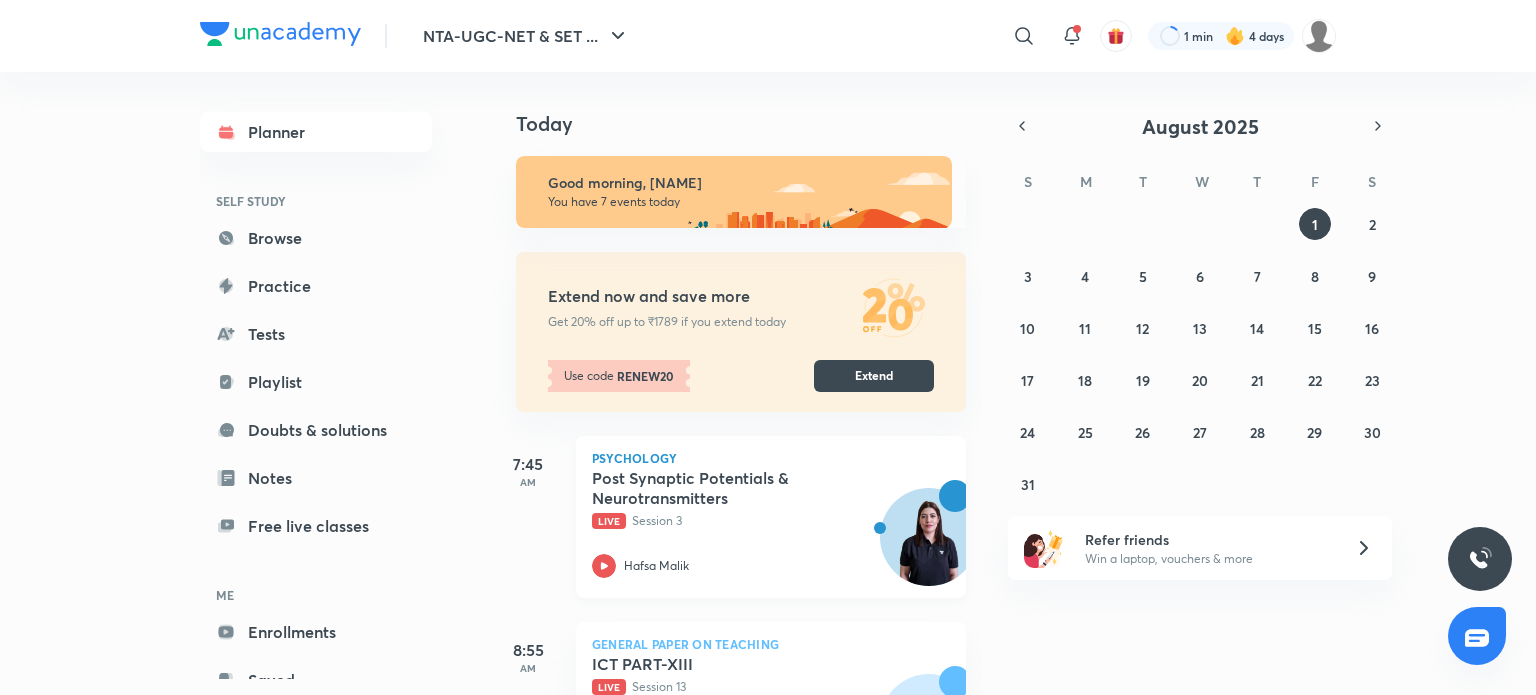 scroll, scrollTop: 0, scrollLeft: 0, axis: both 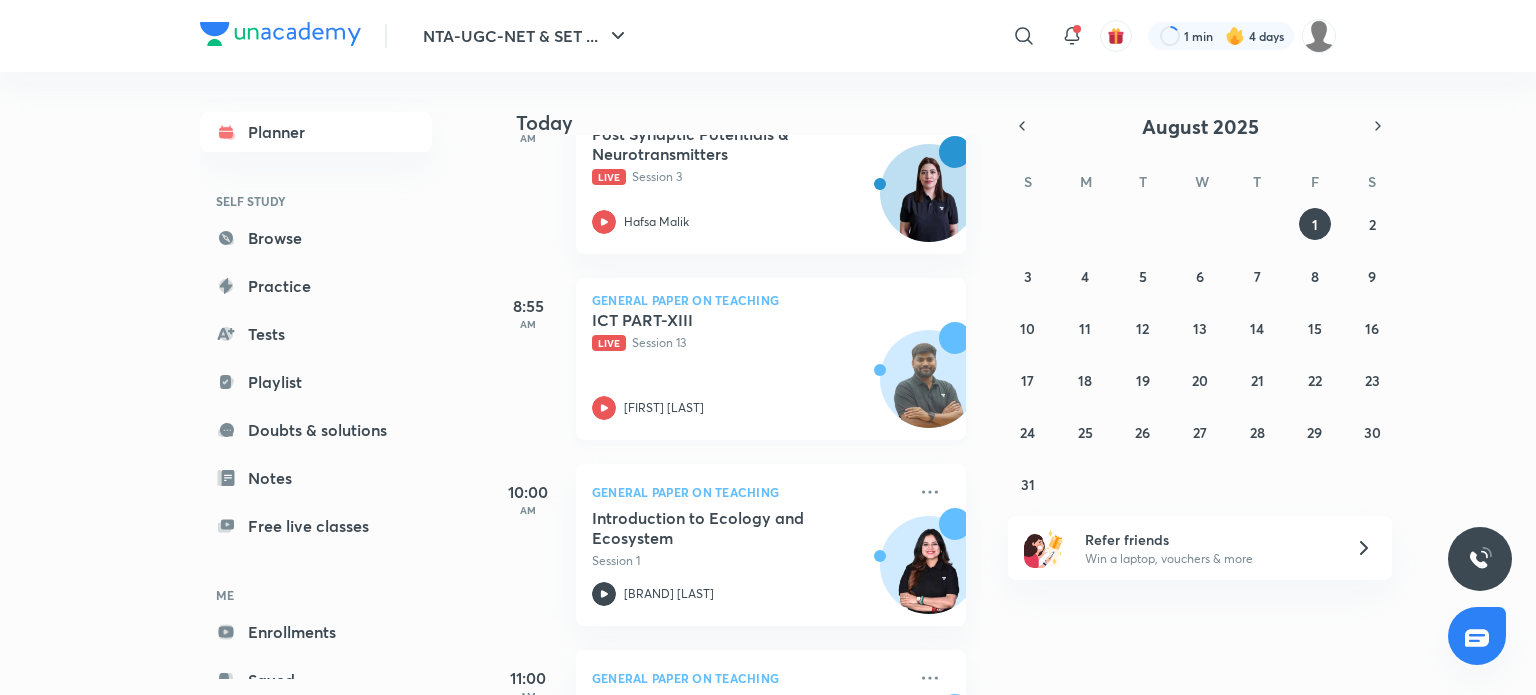 click on "Live Session 13" at bounding box center [749, 343] 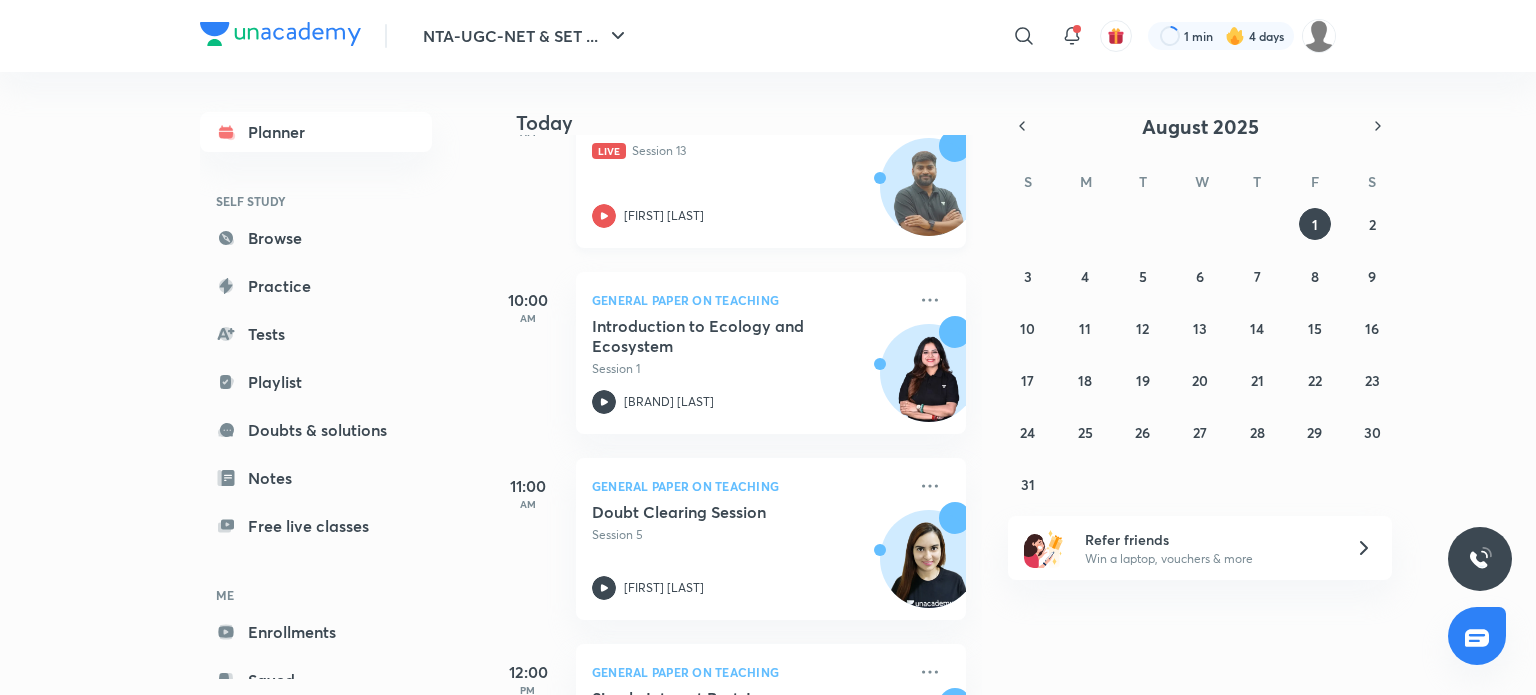 scroll, scrollTop: 549, scrollLeft: 0, axis: vertical 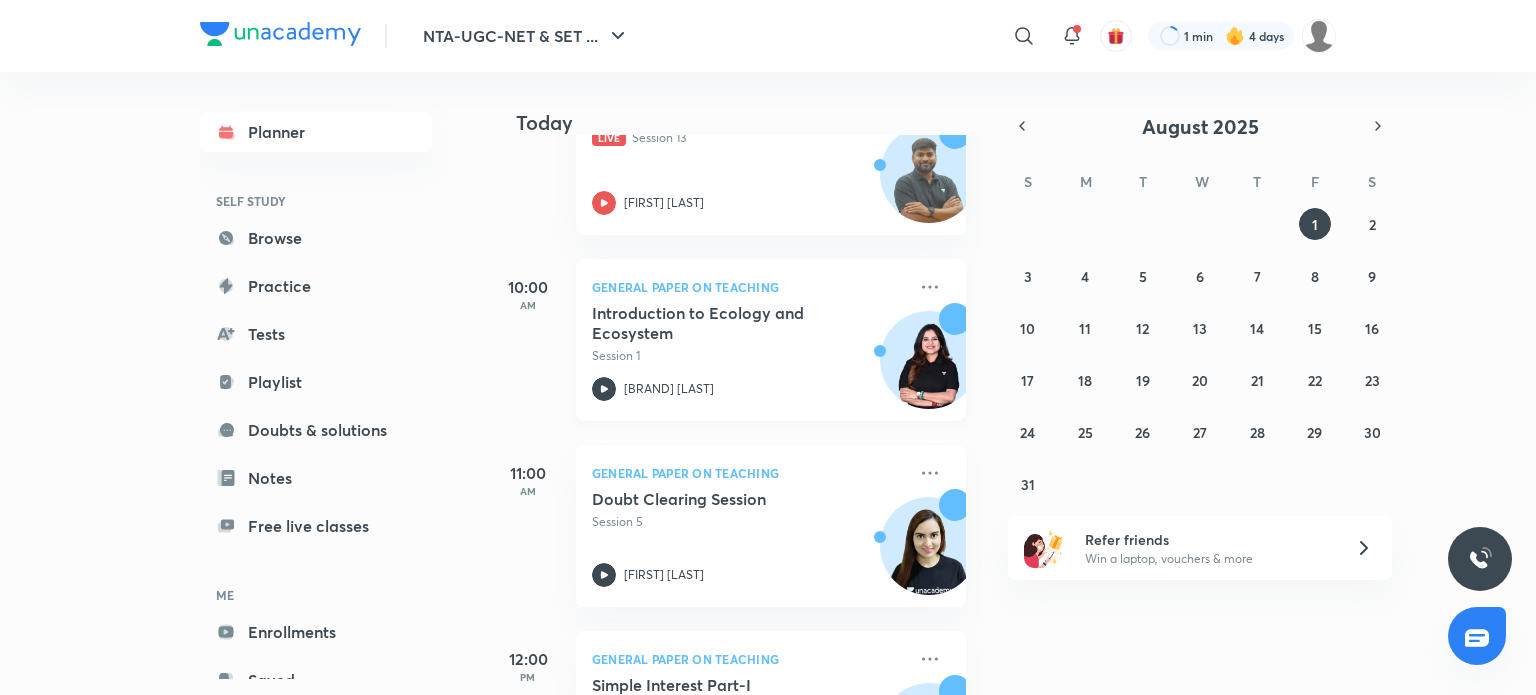 click on "Introduction to Ecology and Ecosystem" at bounding box center [716, 323] 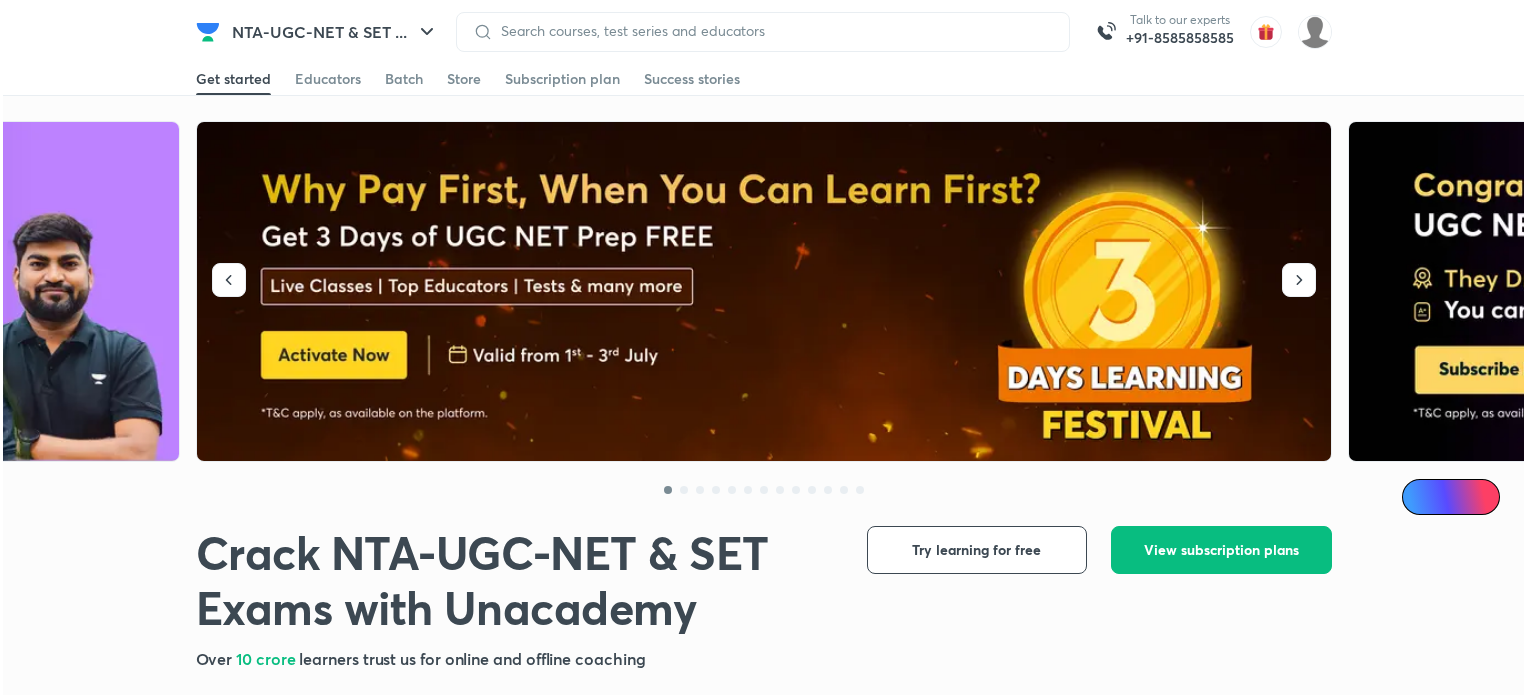 scroll, scrollTop: 0, scrollLeft: 0, axis: both 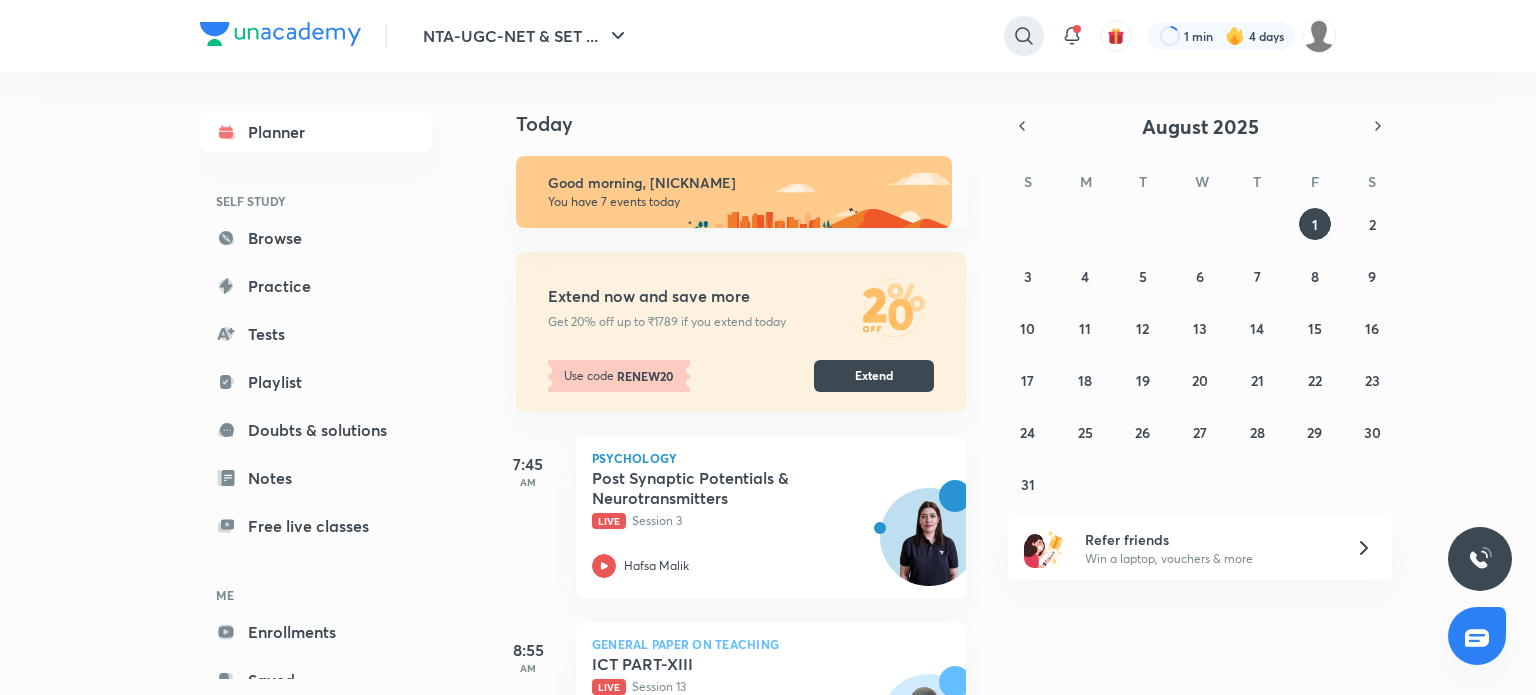 click 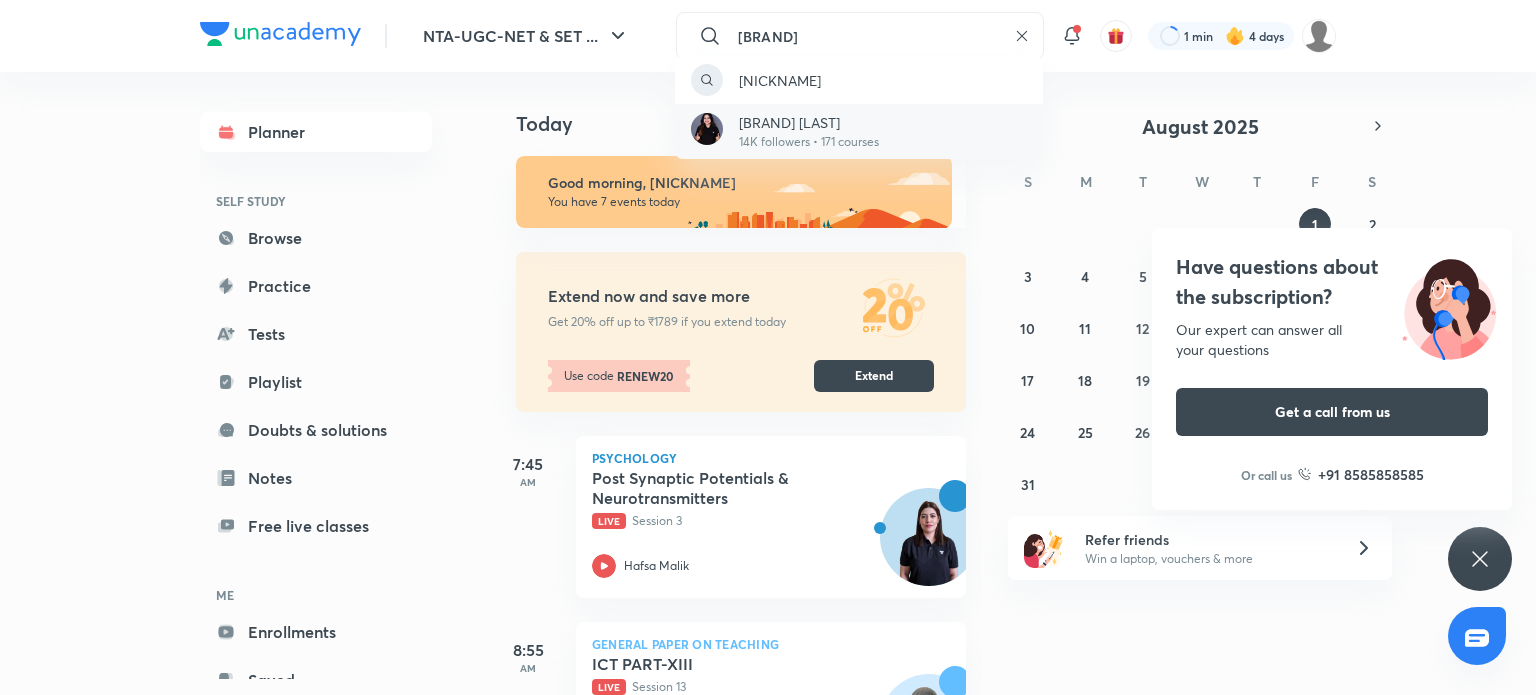 type on "[BRAND]" 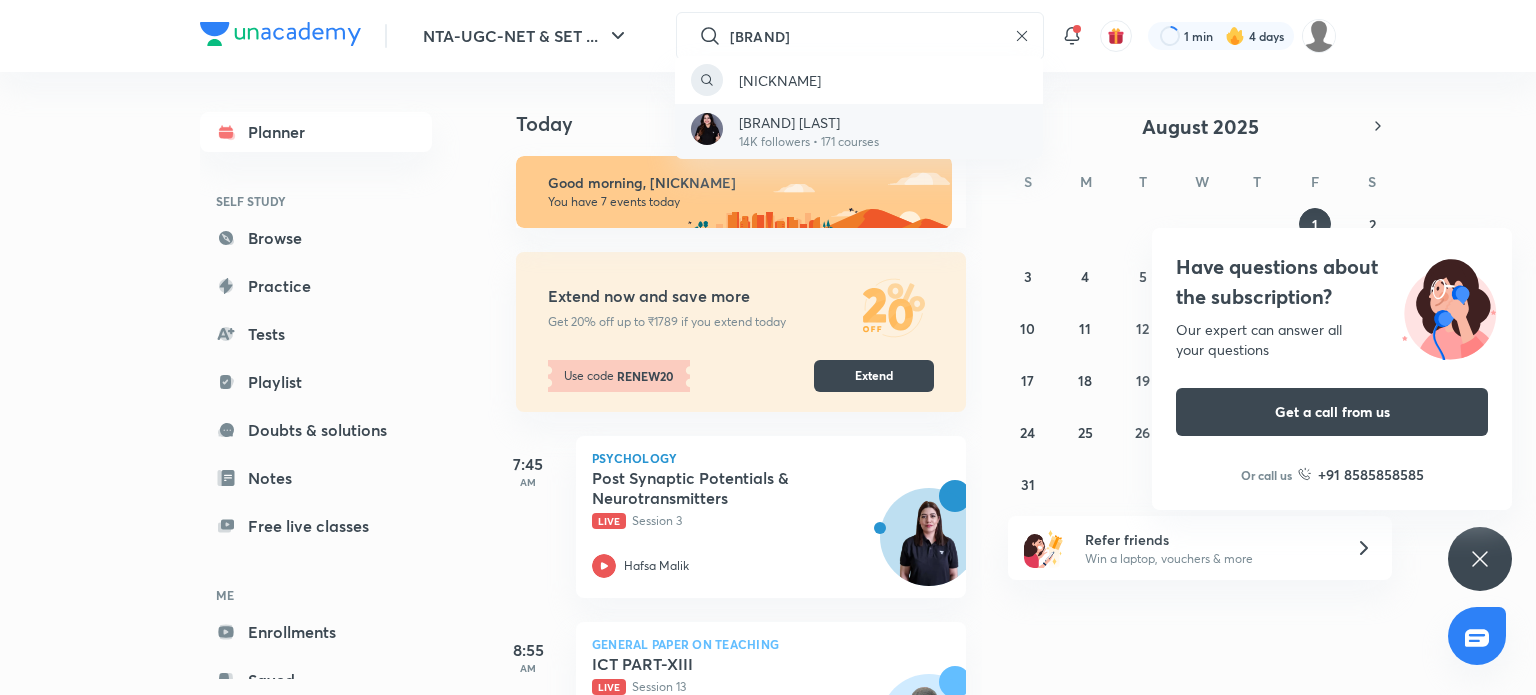 click on "[FIRST] [LAST]" at bounding box center (809, 122) 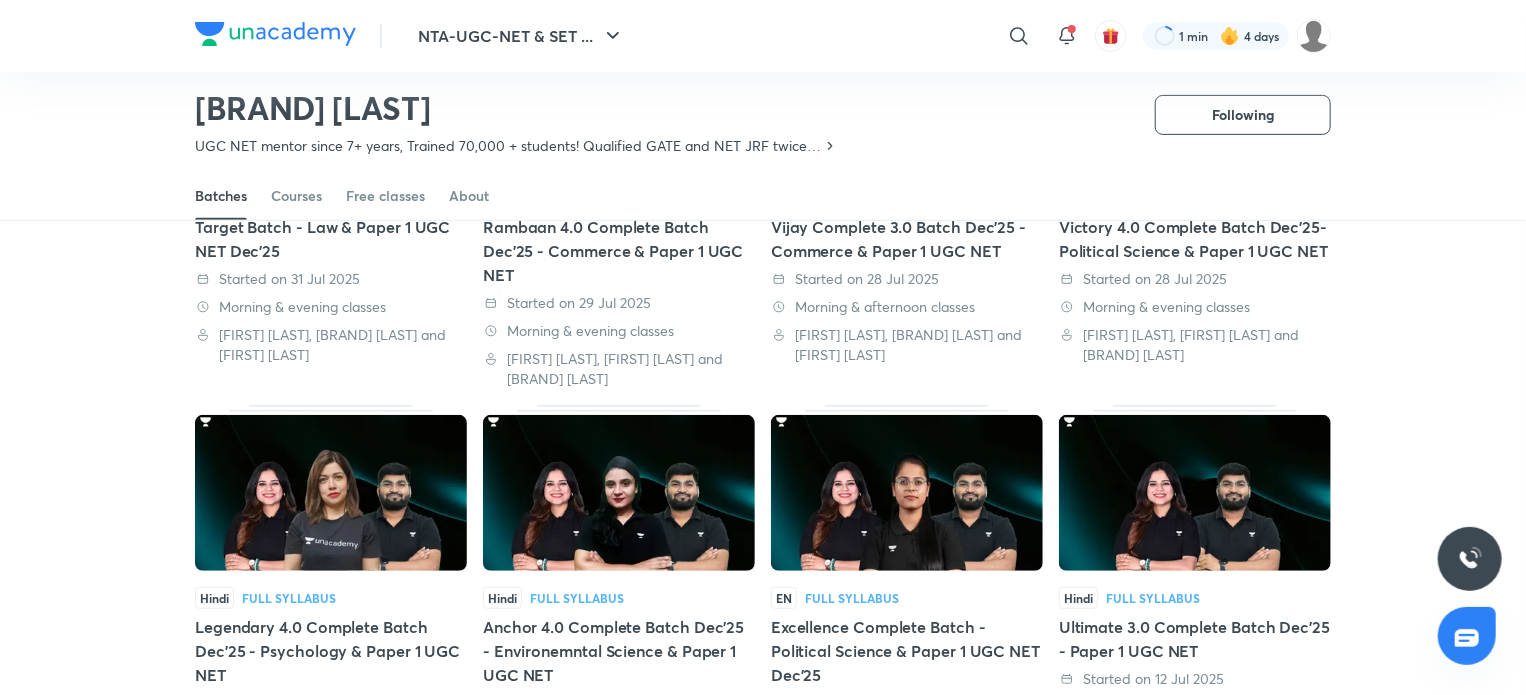 scroll, scrollTop: 353, scrollLeft: 0, axis: vertical 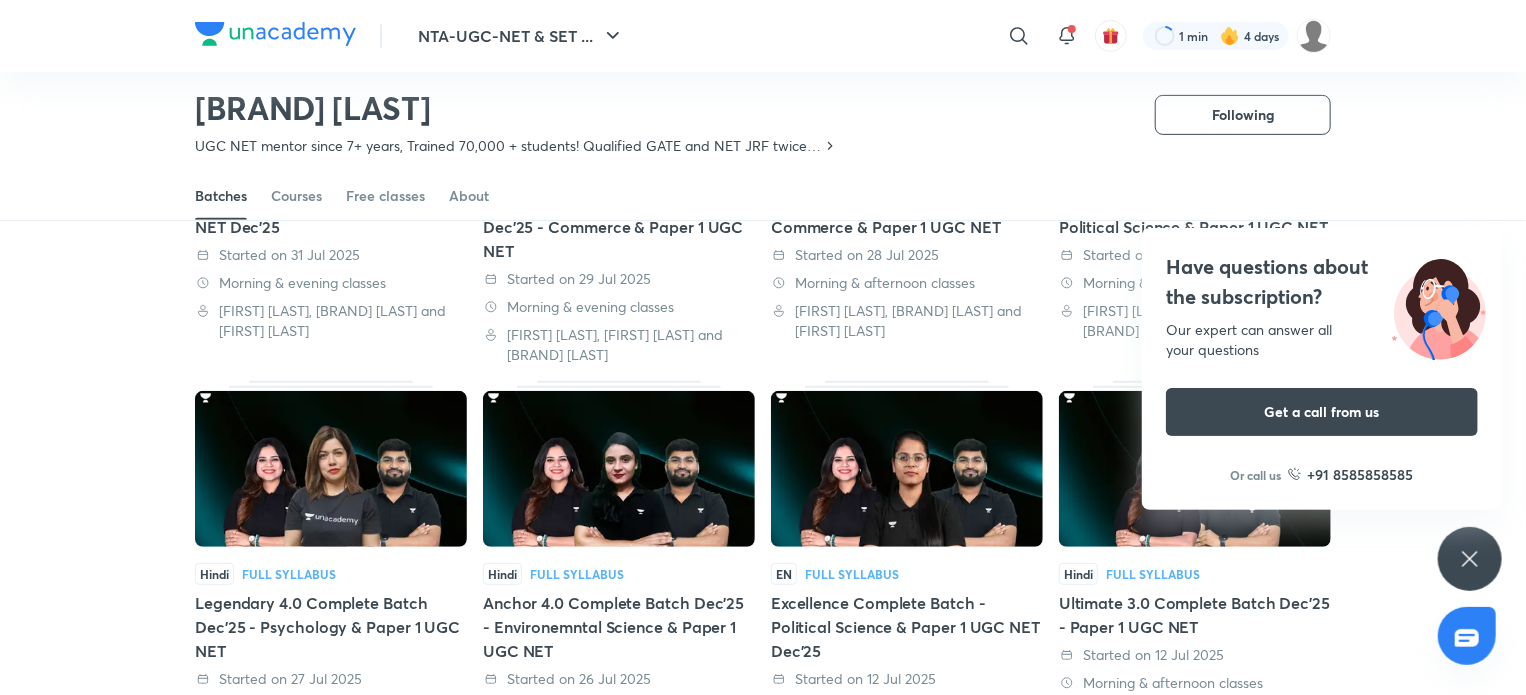 click at bounding box center (619, 469) 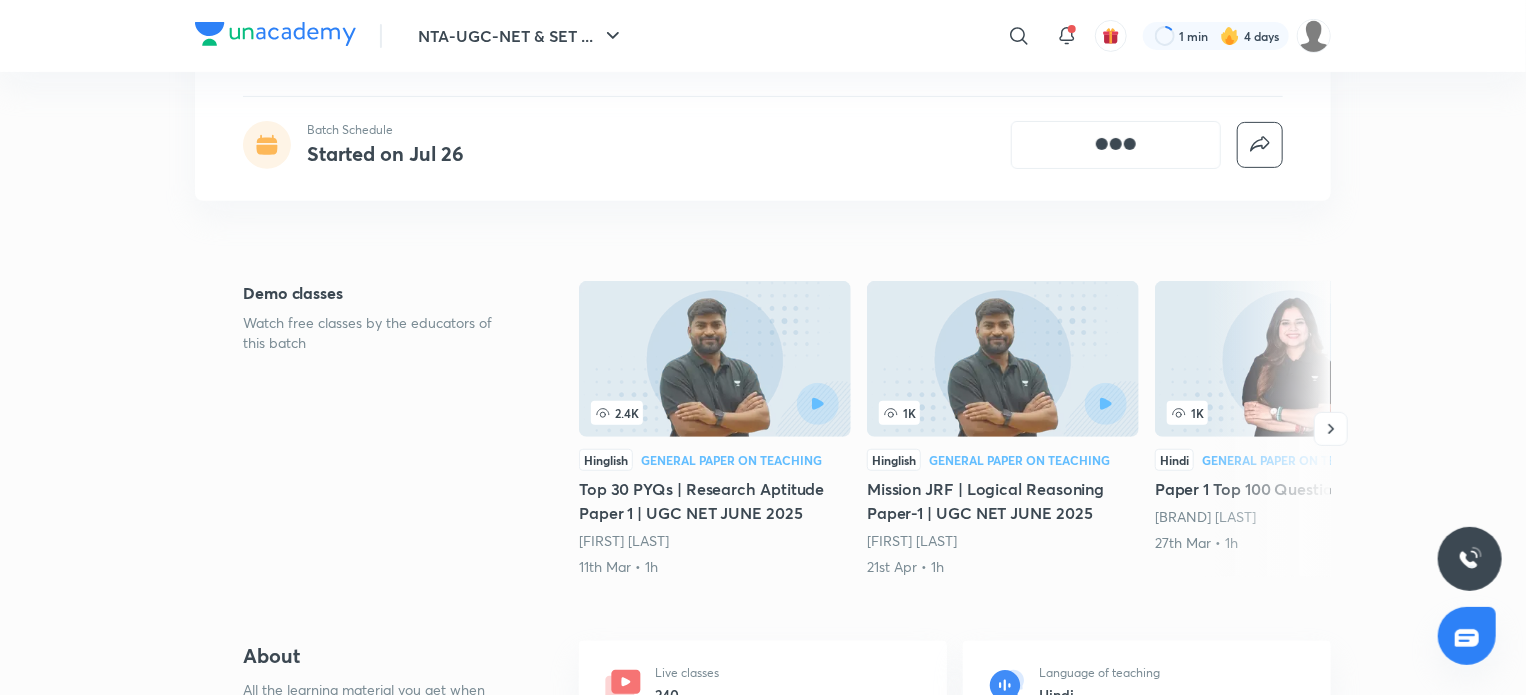 scroll, scrollTop: 0, scrollLeft: 0, axis: both 